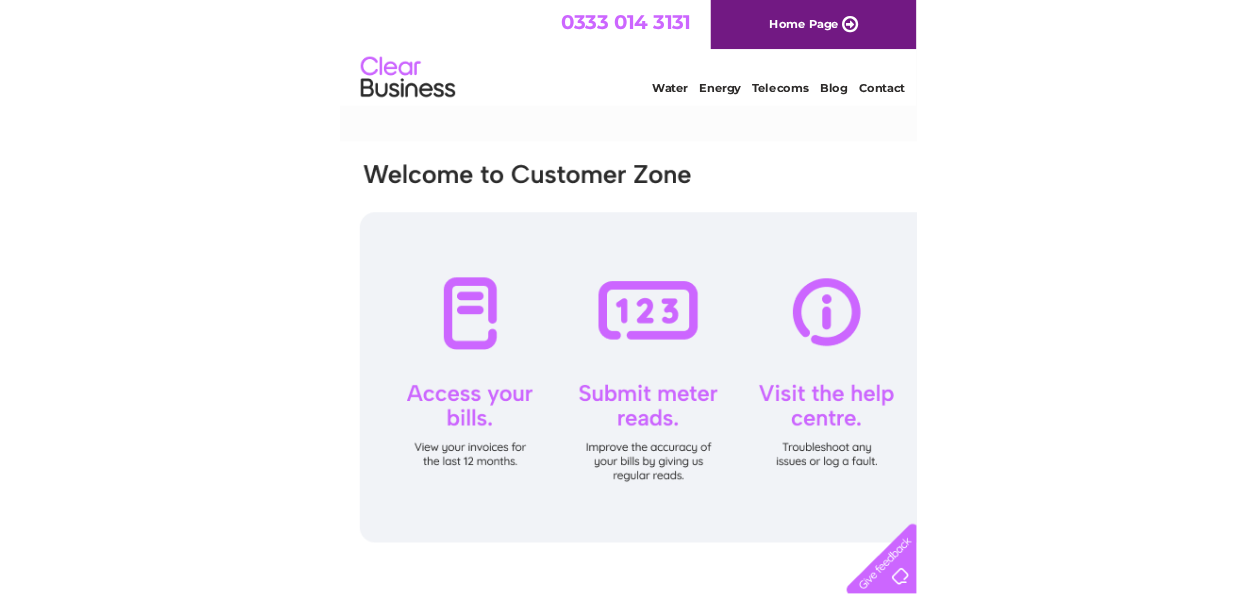 scroll, scrollTop: 0, scrollLeft: 0, axis: both 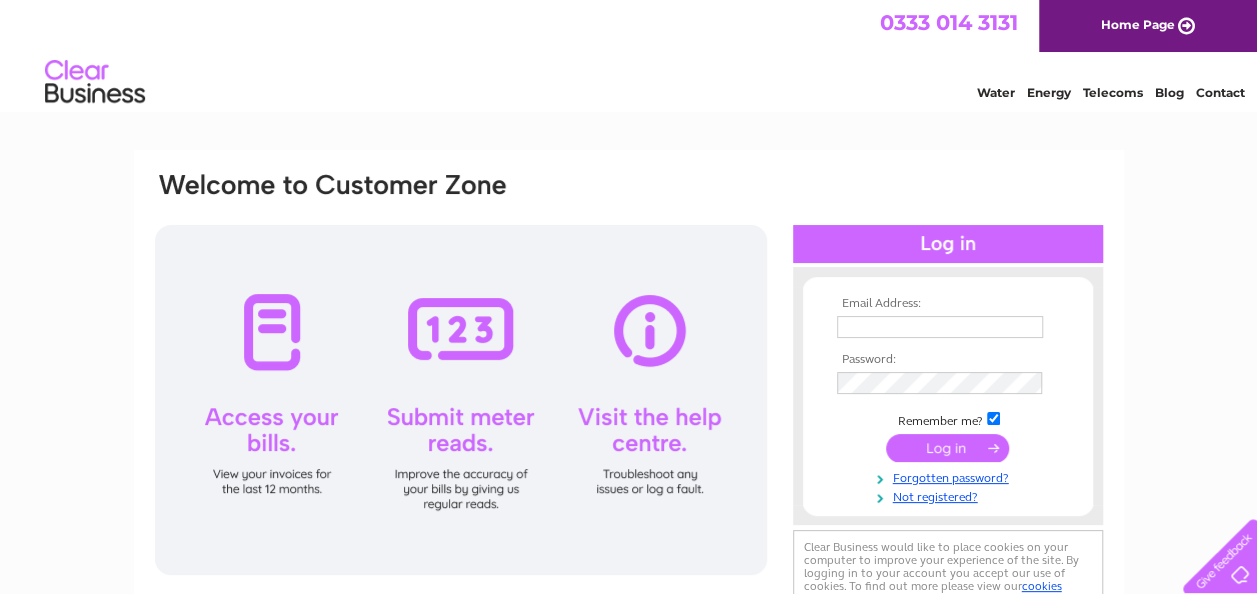 type on "pl@livingambitions.co.uk" 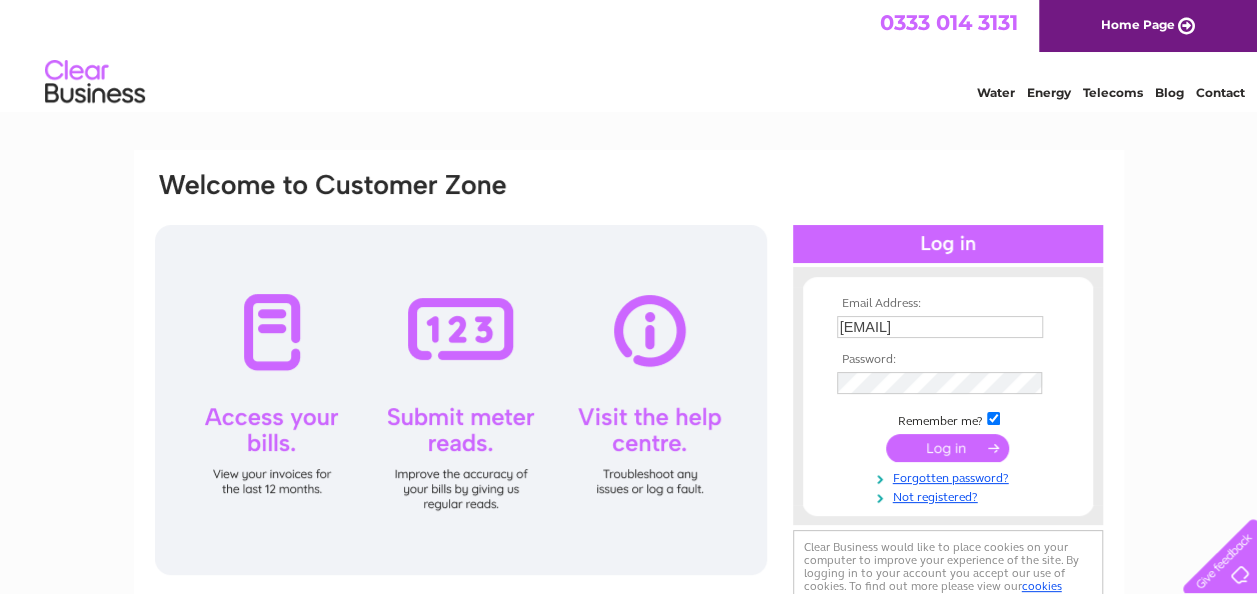 click at bounding box center [947, 448] 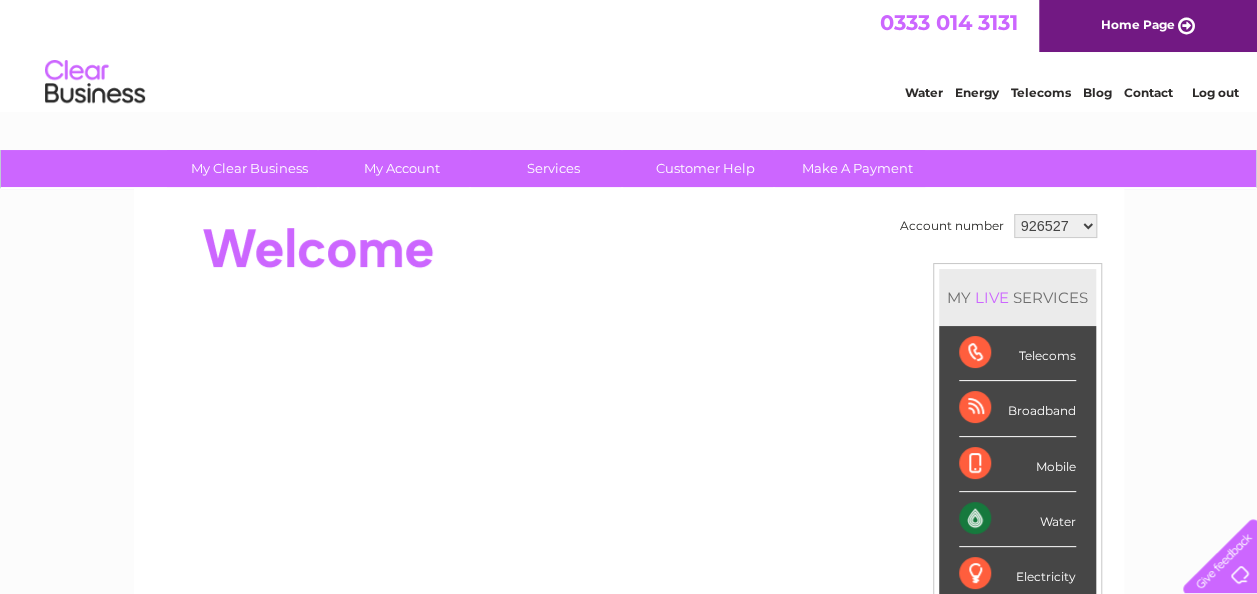 scroll, scrollTop: 0, scrollLeft: 0, axis: both 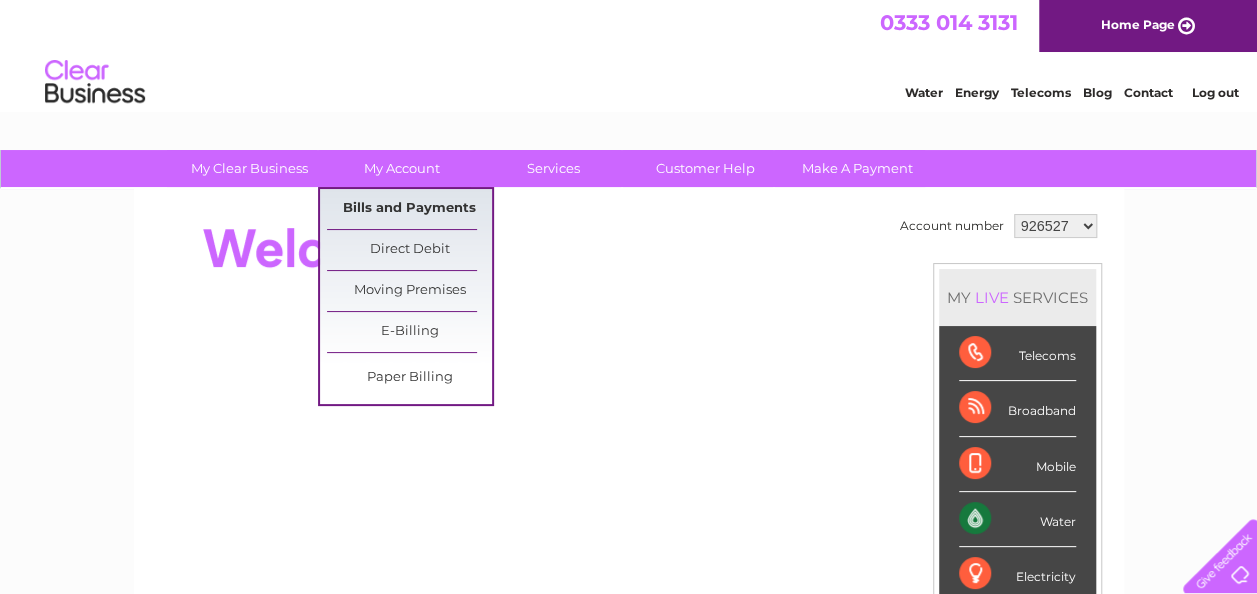 click on "Bills and Payments" at bounding box center (409, 209) 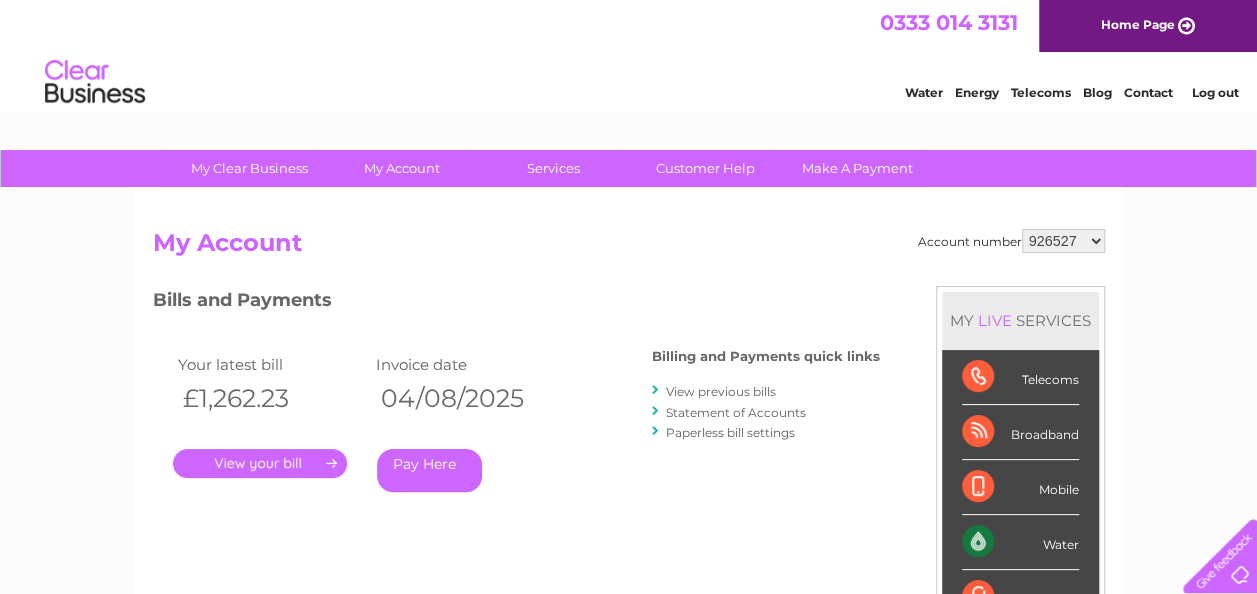 scroll, scrollTop: 0, scrollLeft: 0, axis: both 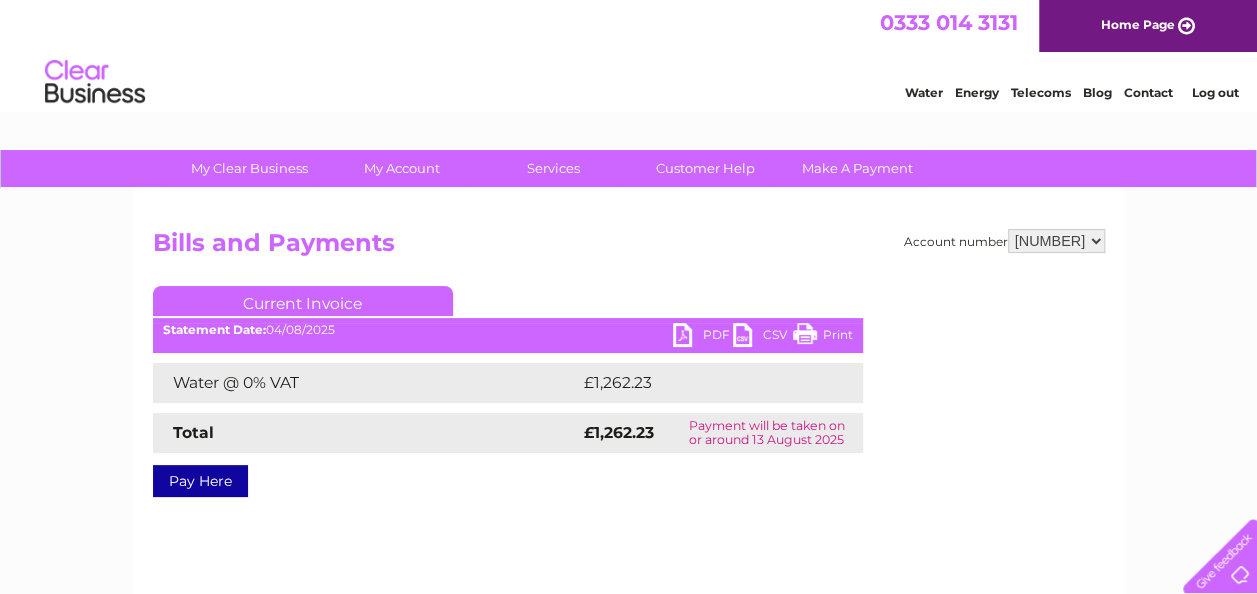 click on "PDF" at bounding box center [703, 337] 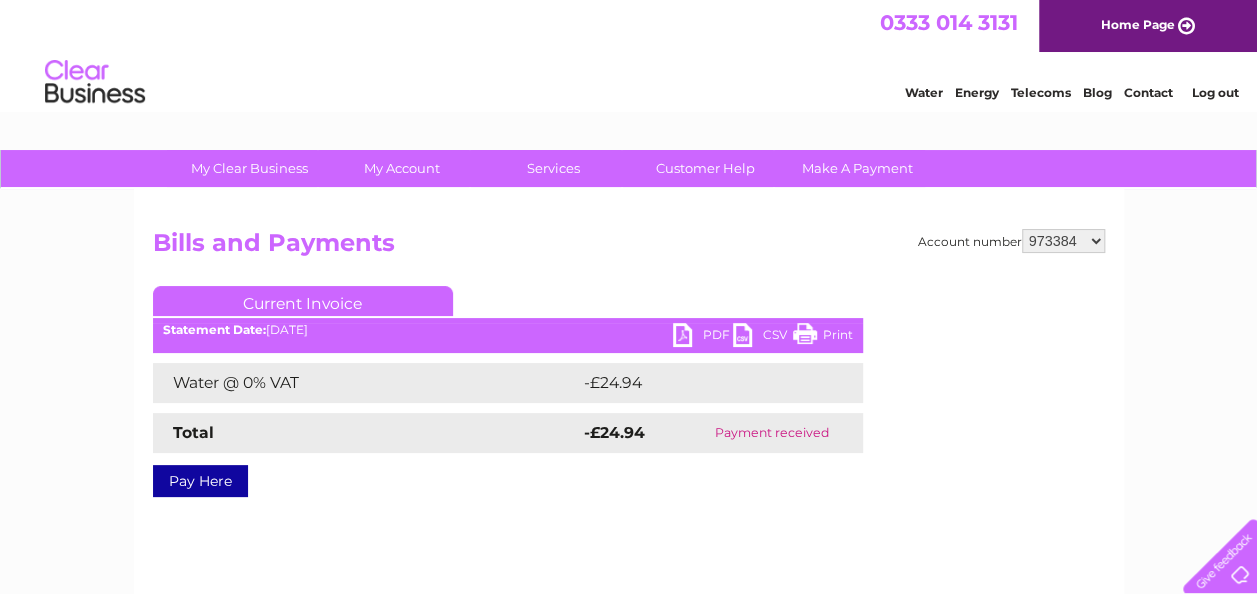 scroll, scrollTop: 0, scrollLeft: 0, axis: both 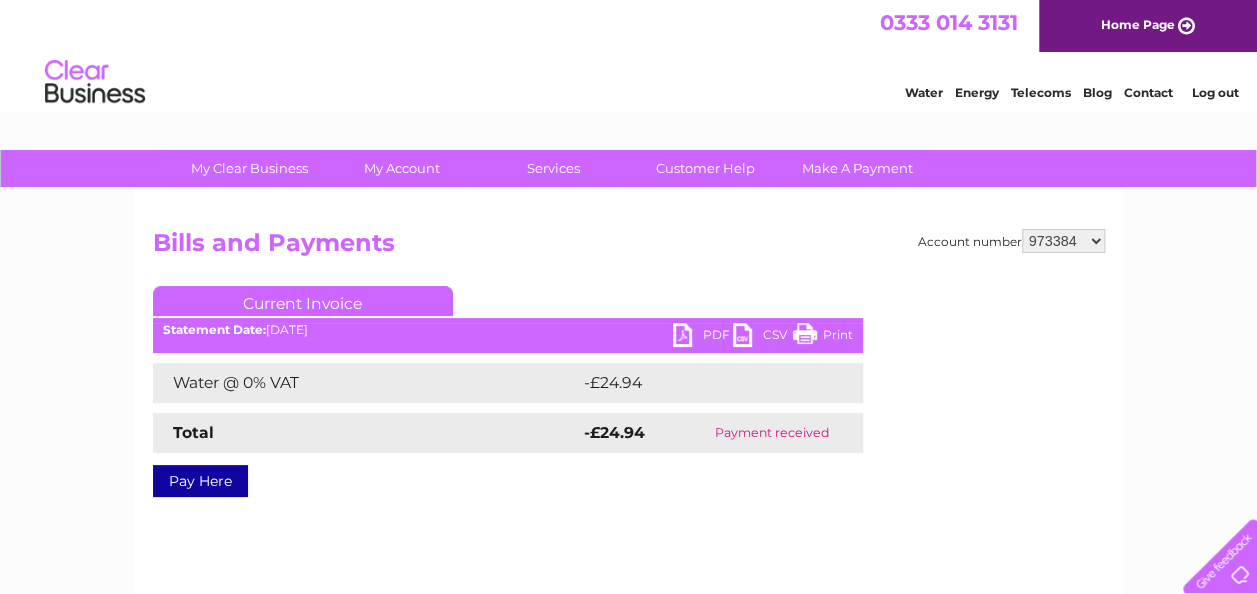 click on "[NUMBER]
[NUMBER]
[NUMBER]
[NUMBER]" at bounding box center (1063, 241) 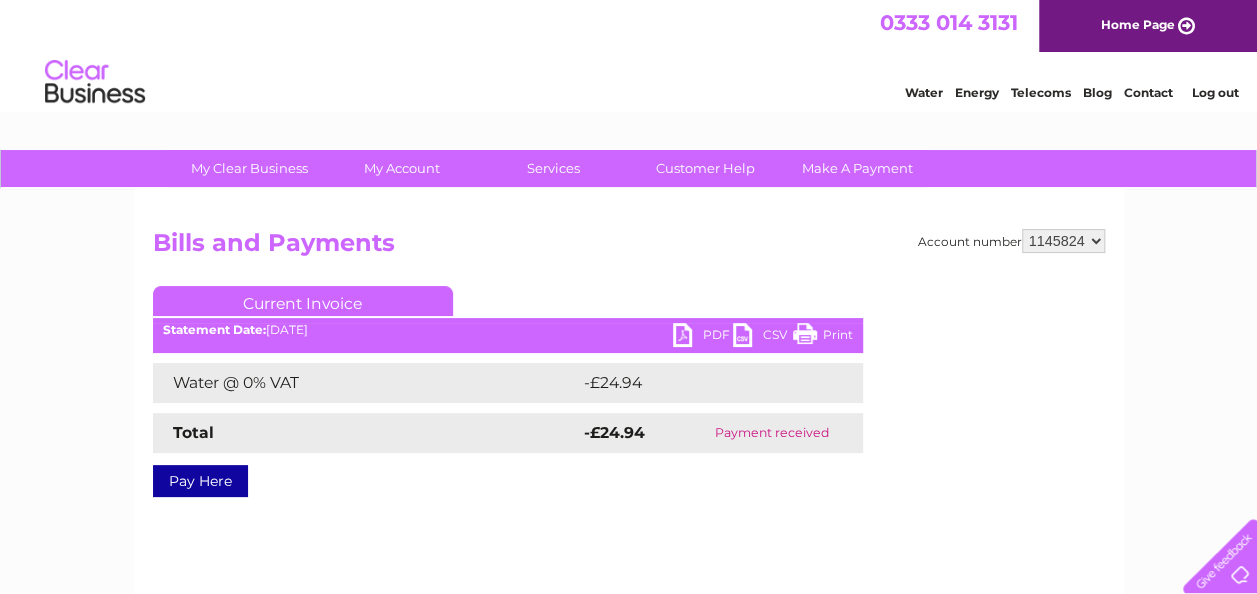 click on "[NUMBER]
[NUMBER]
[NUMBER]
[NUMBER]" at bounding box center (1063, 241) 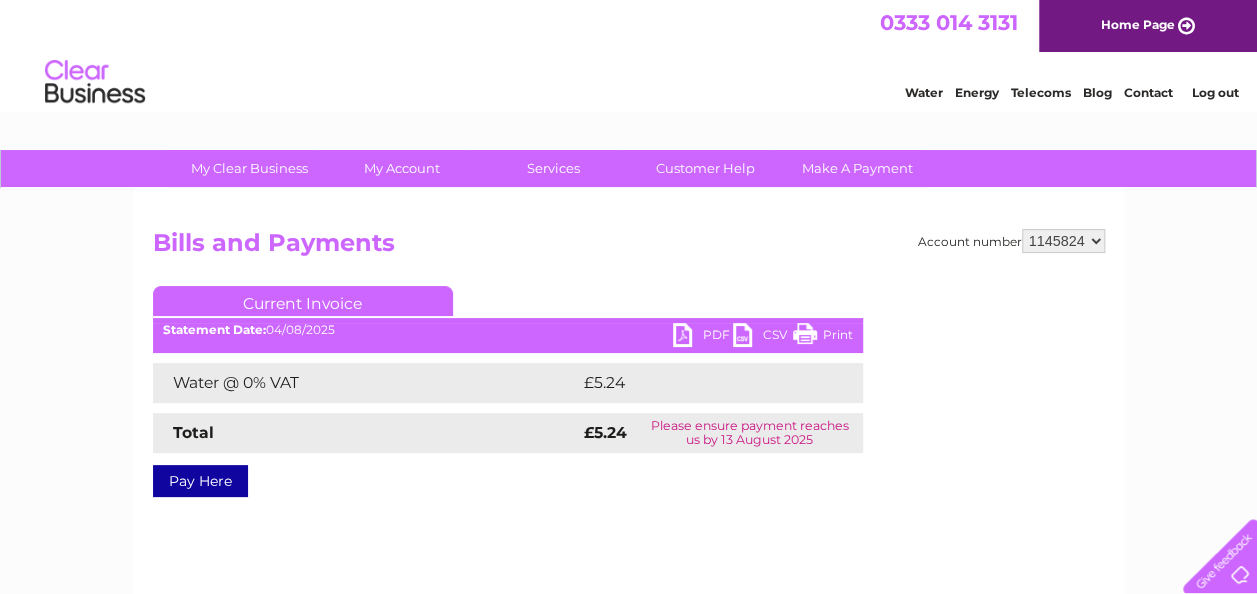 scroll, scrollTop: 0, scrollLeft: 0, axis: both 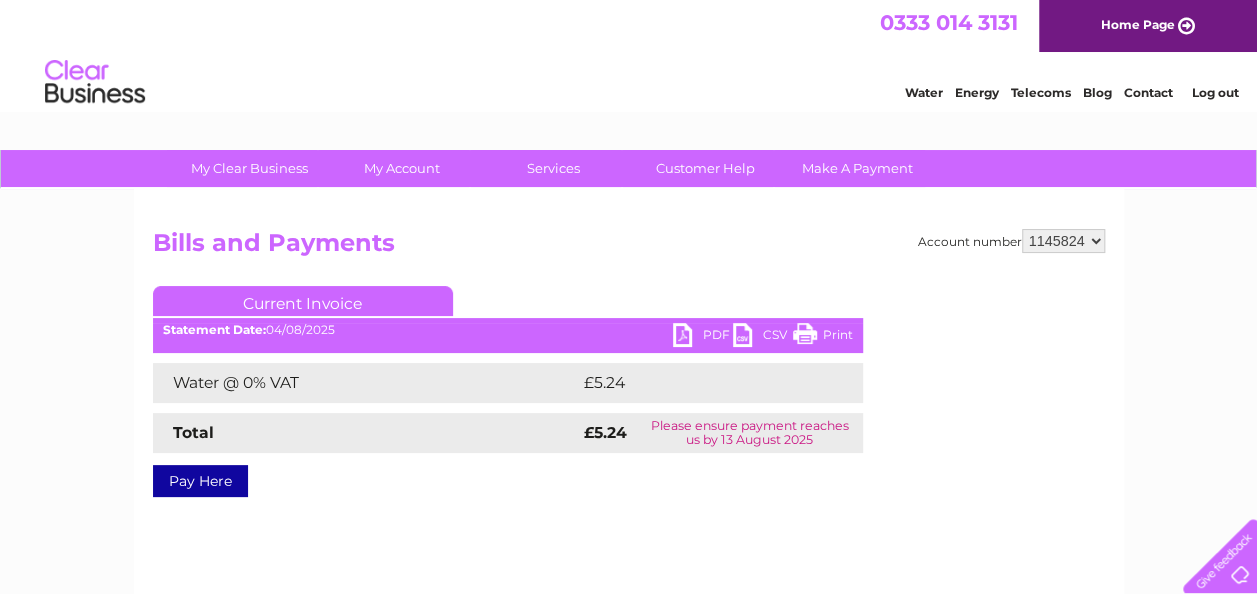 click on "Account number    [NUMBER]
[NUMBER]
[NUMBER]
[NUMBER]
Bills and Payments
Current Invoice
PDF
CSV
Print" at bounding box center (629, 359) 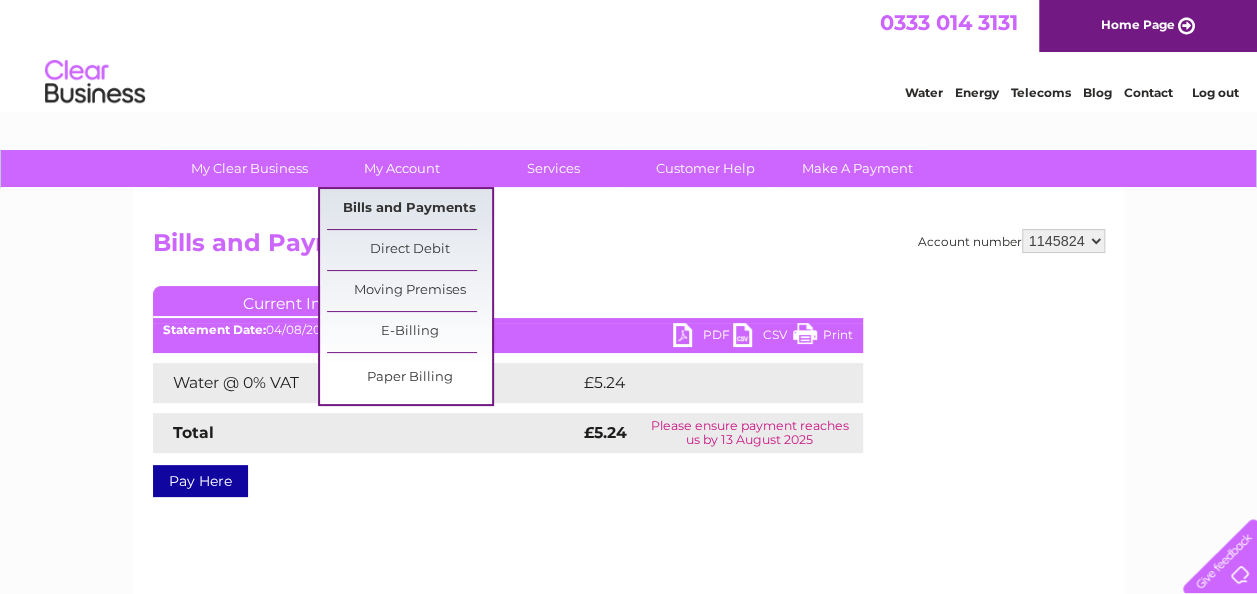 click on "Bills and Payments" at bounding box center (409, 209) 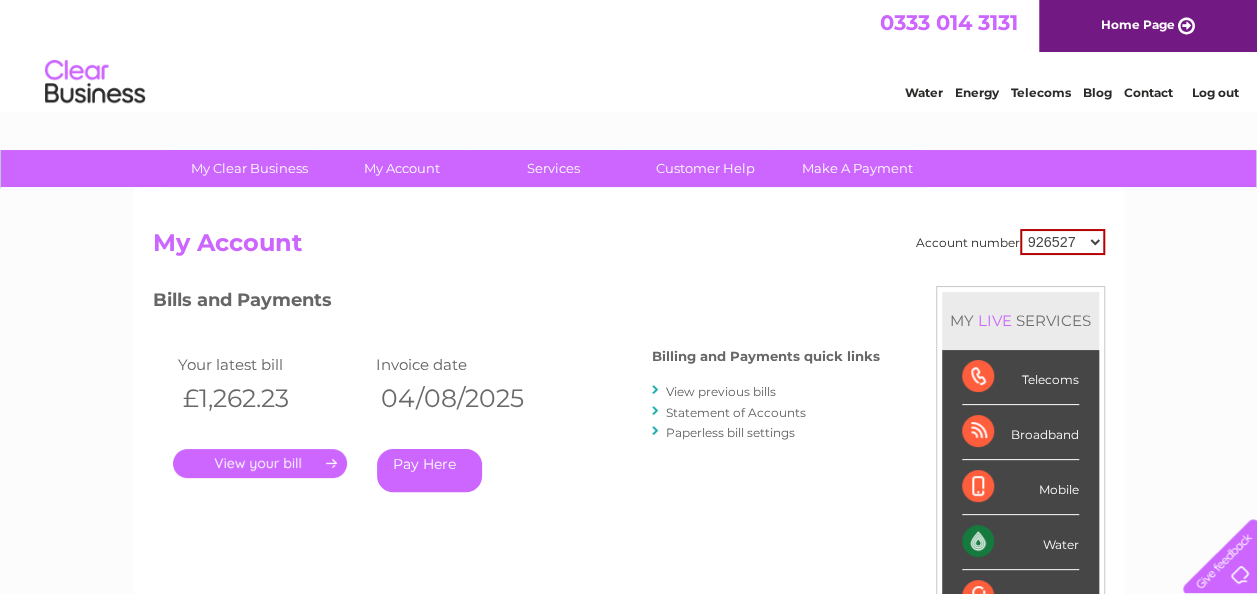 scroll, scrollTop: 0, scrollLeft: 0, axis: both 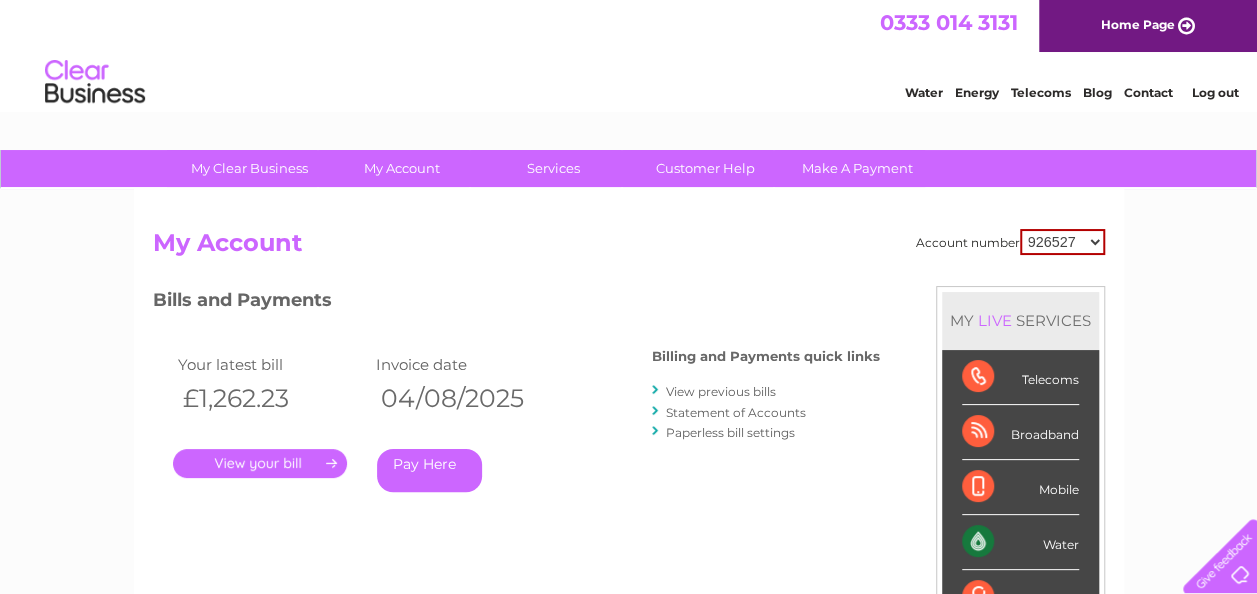 click on "926527
973384
1145824
1155529" at bounding box center (1062, 242) 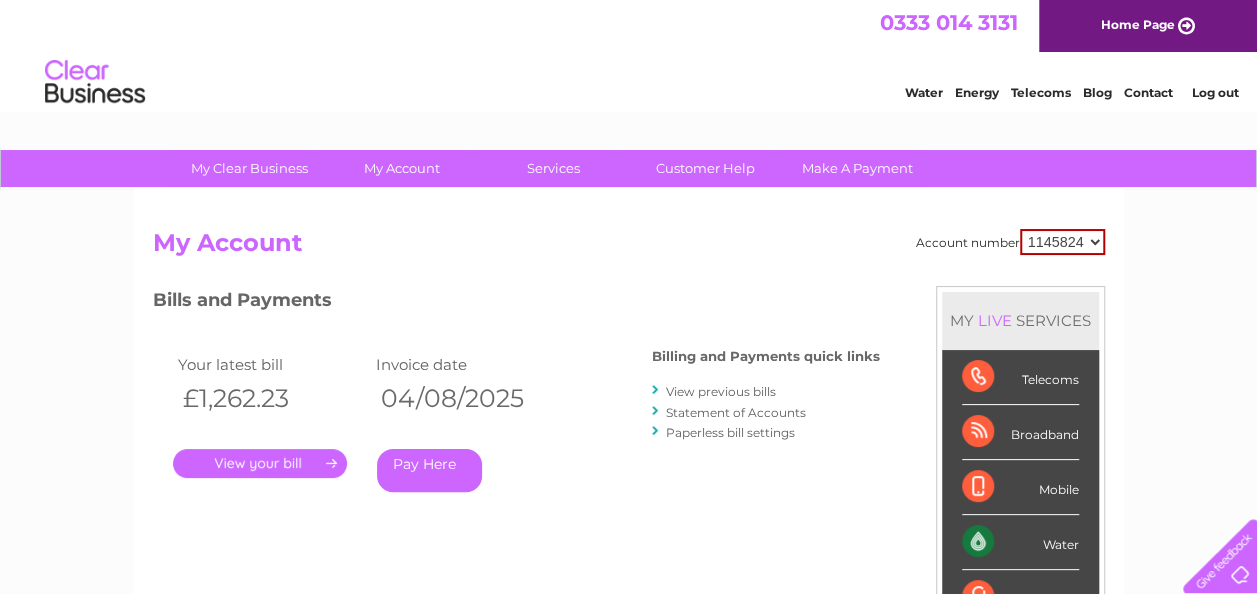 click on "926527
973384
1145824
1155529" at bounding box center [1062, 242] 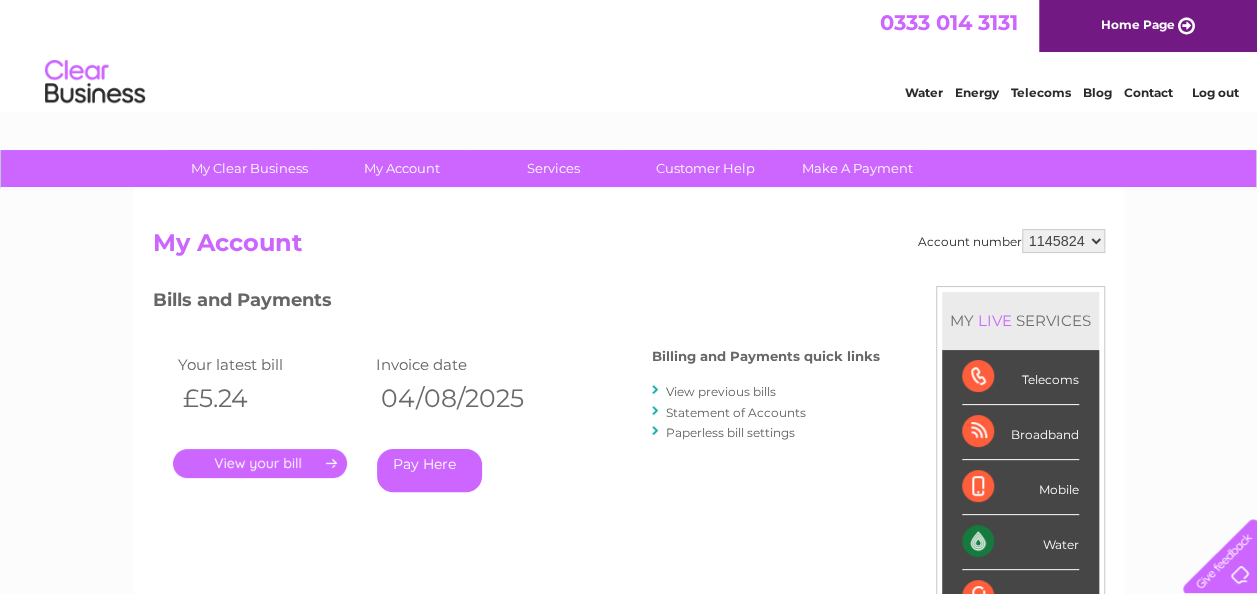 scroll, scrollTop: 0, scrollLeft: 0, axis: both 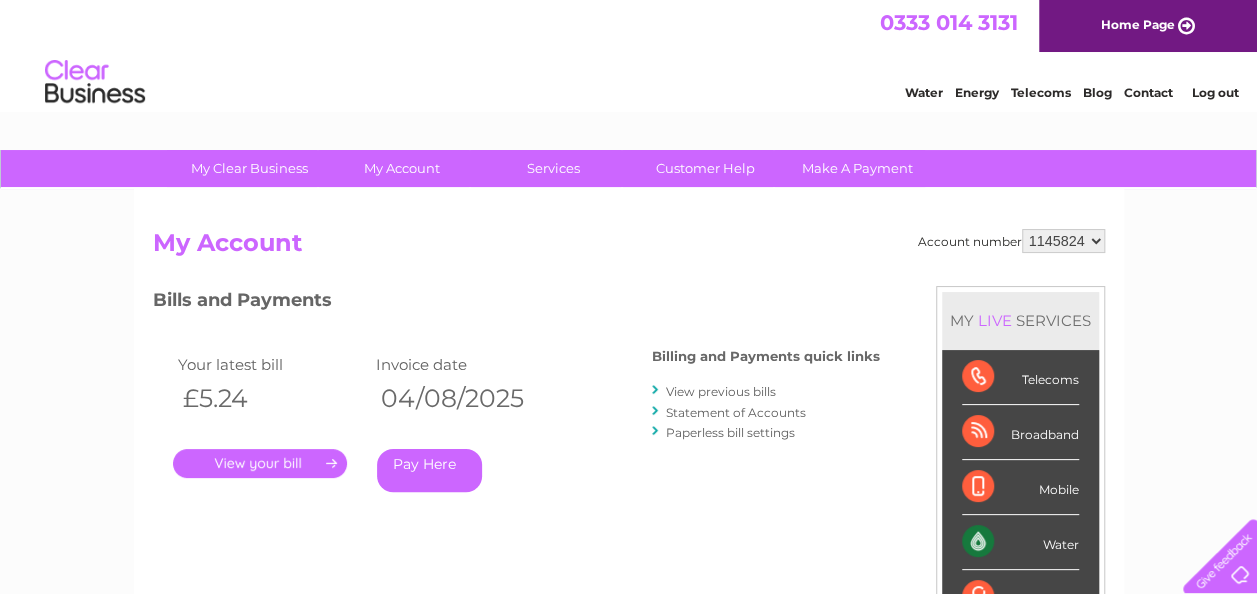 click on "." at bounding box center [260, 463] 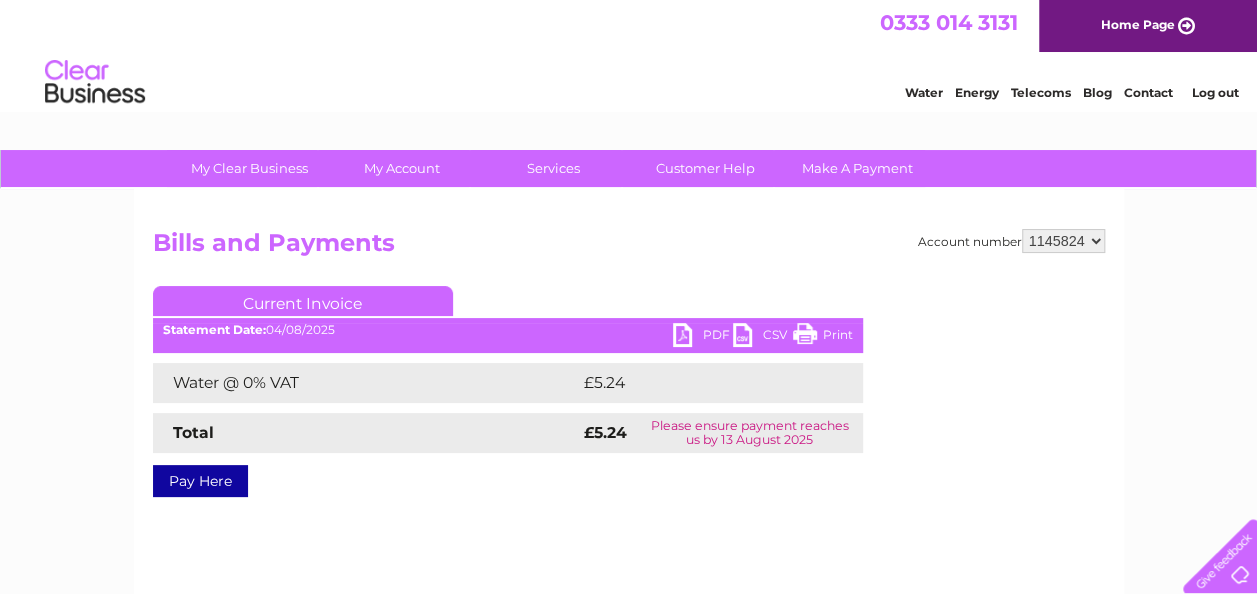 scroll, scrollTop: 0, scrollLeft: 0, axis: both 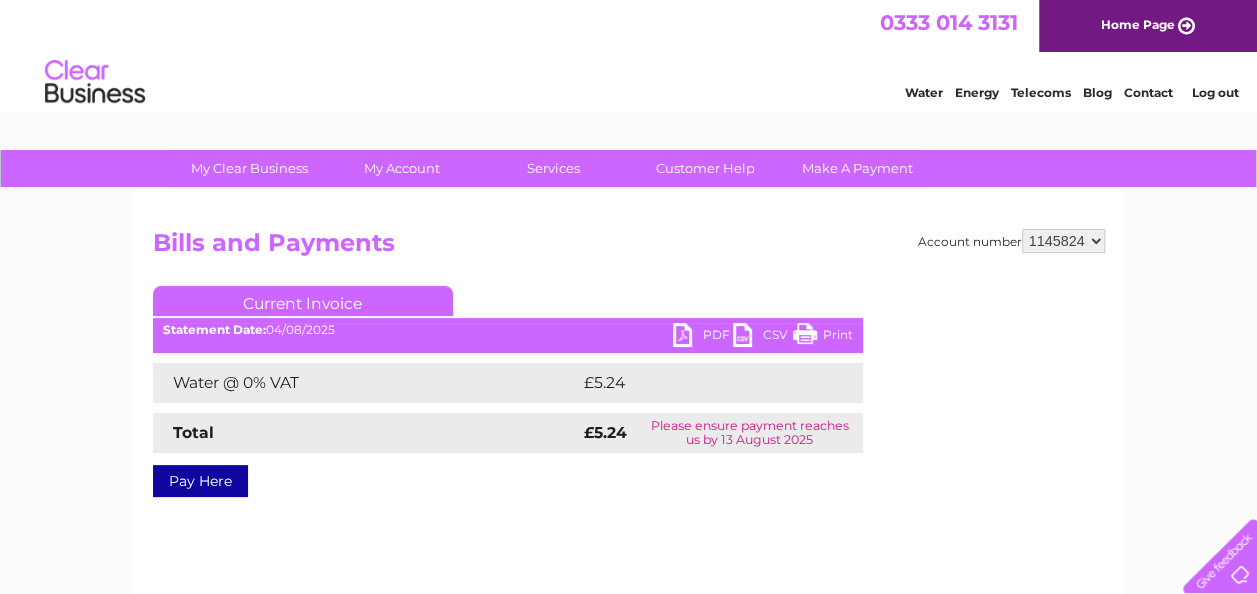 click on "PDF" at bounding box center (703, 337) 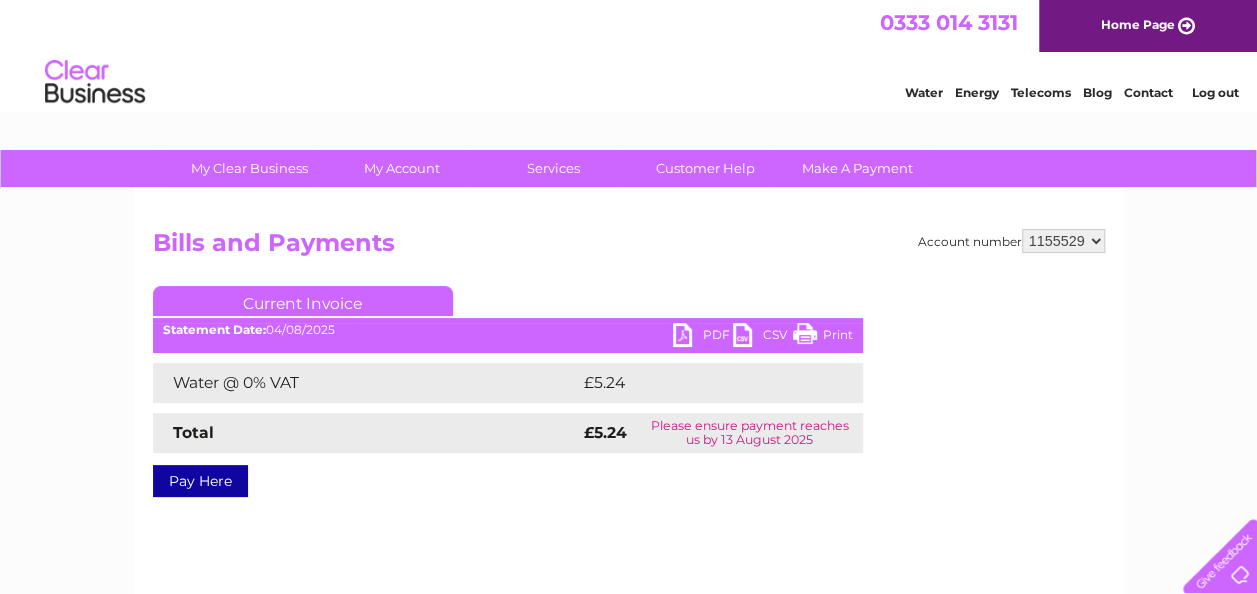 click on "926527
973384
1145824
1155529" at bounding box center (1063, 241) 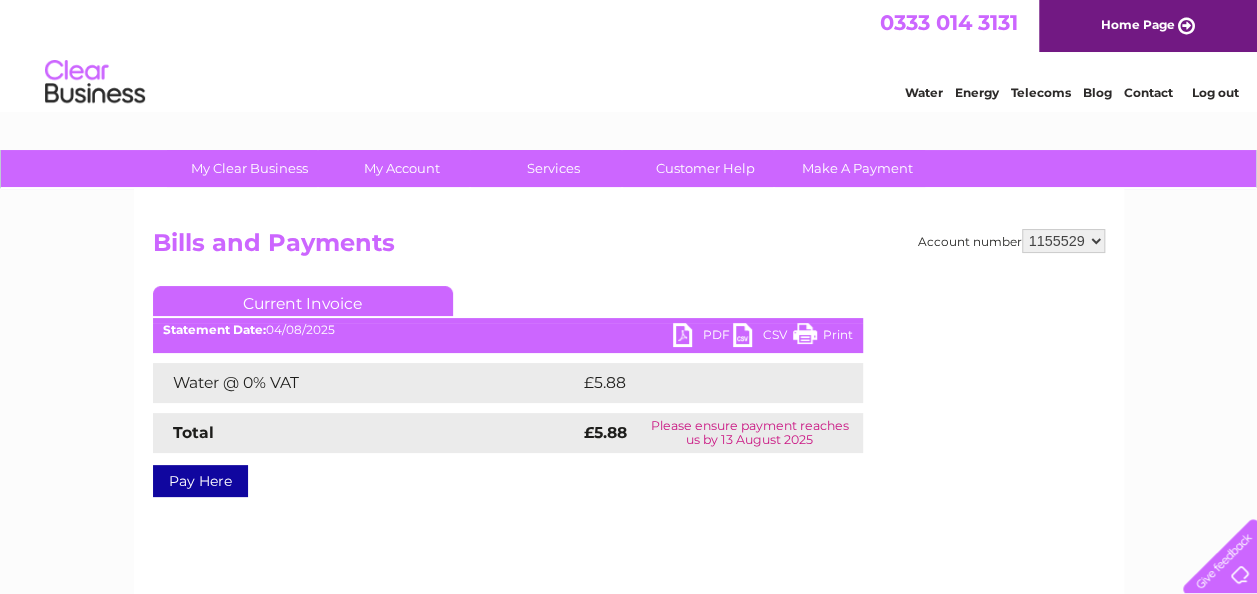 scroll, scrollTop: 0, scrollLeft: 0, axis: both 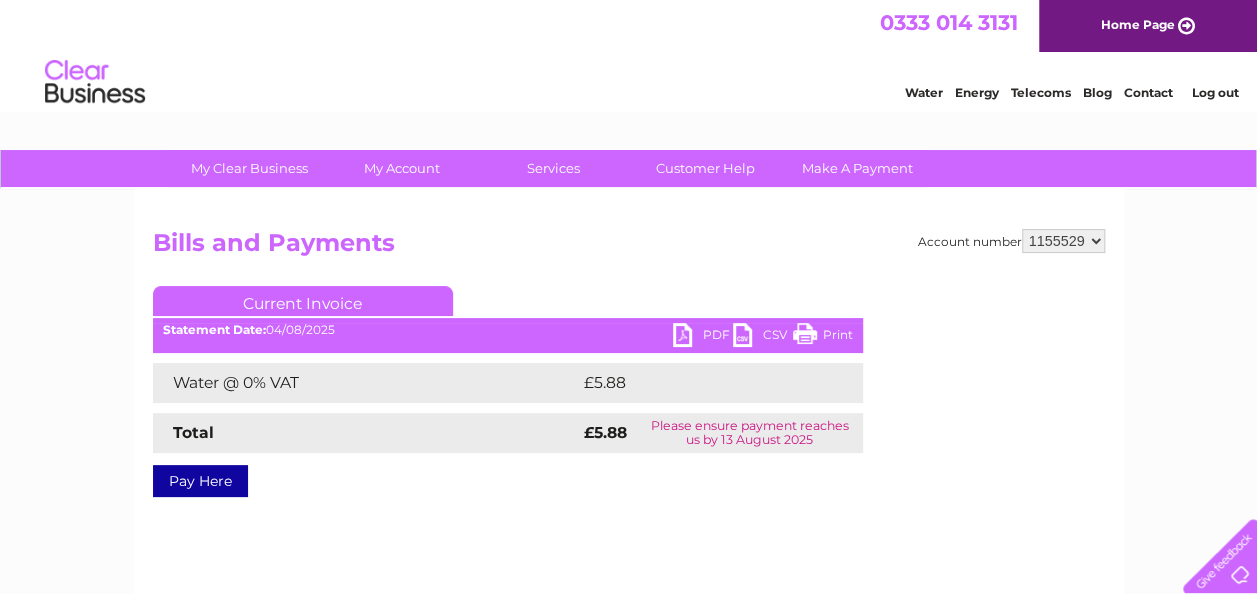 click on "PDF" at bounding box center [703, 337] 